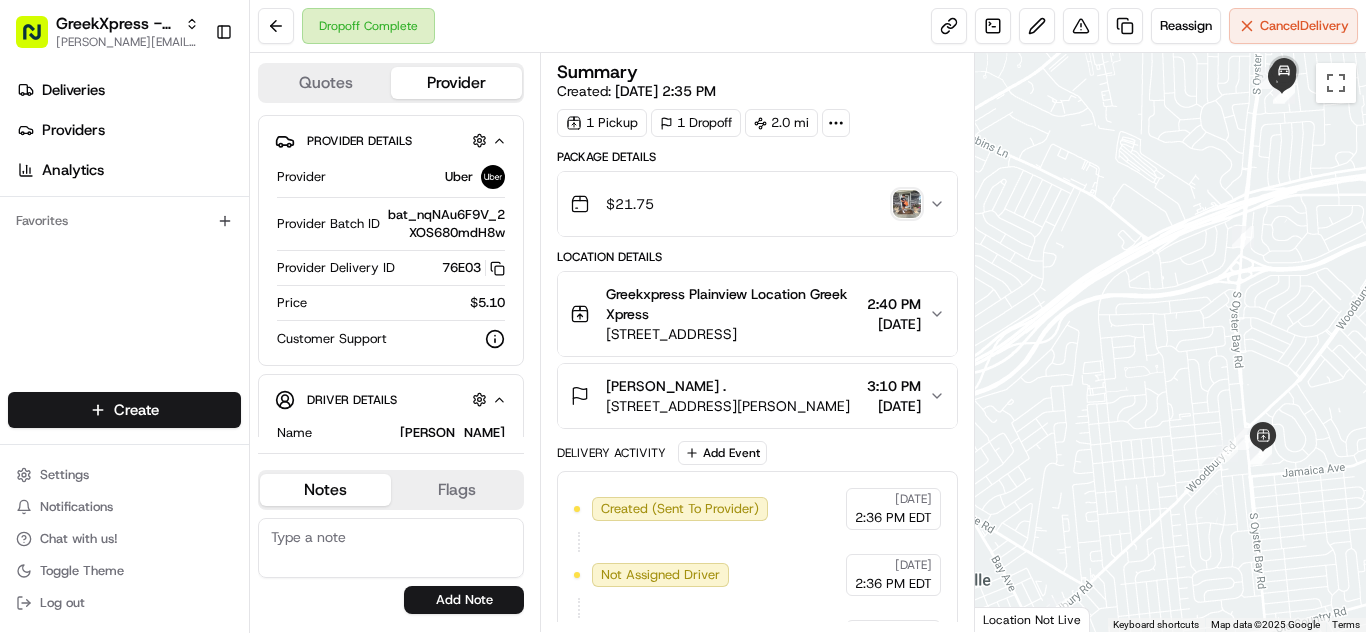 scroll, scrollTop: 0, scrollLeft: 0, axis: both 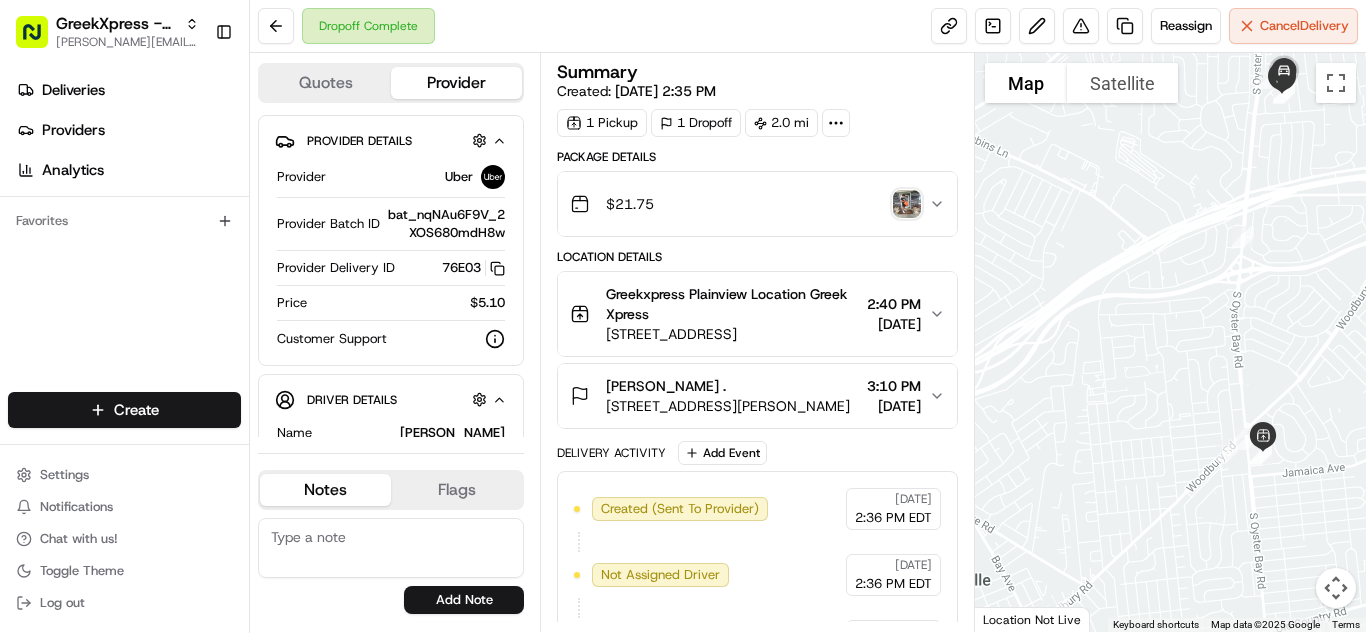 click at bounding box center [1170, 342] 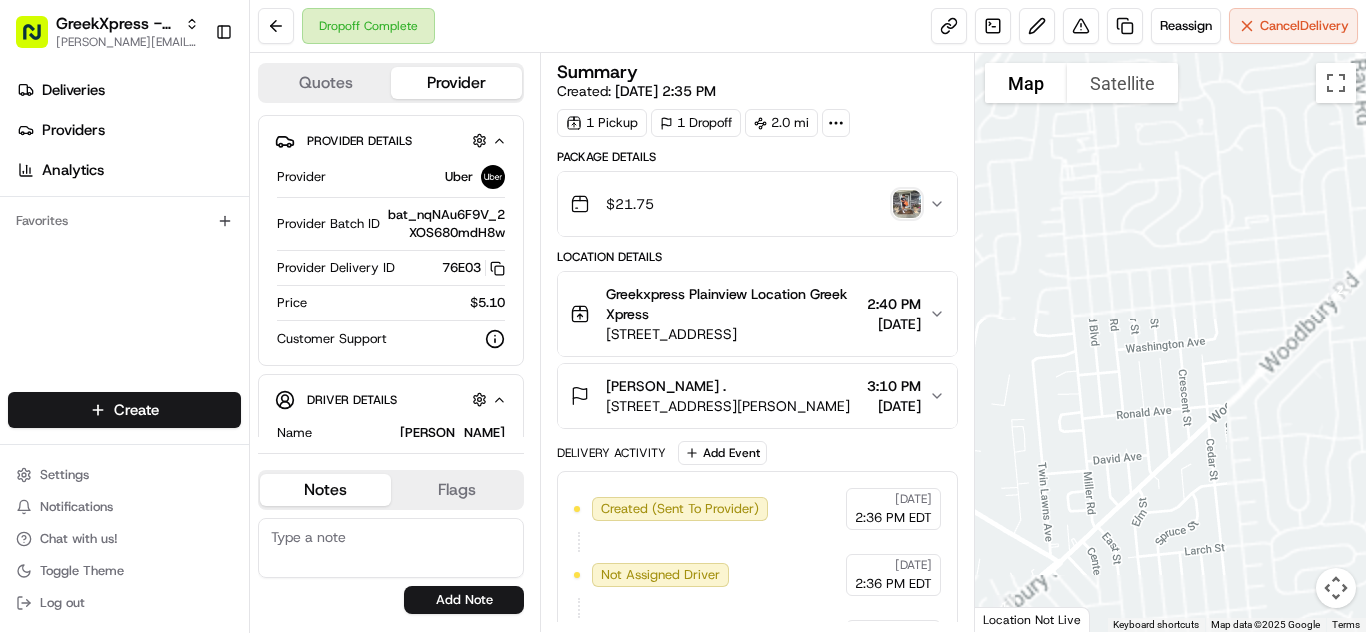 click on "GreekXpress - Plainview [EMAIL_ADDRESS][DOMAIN_NAME] Toggle Sidebar Deliveries Providers Analytics Favorites Main Menu Members & Organization Organization Users Roles Preferences Customization Tracking Orchestration Automations Dispatch Strategy Locations Pickup Locations Dropoff Locations Billing Billing Refund Requests Integrations Notification Triggers Webhooks API Keys Request Logs Create Settings Notifications Chat with us! Toggle Theme Log out Dropoff Complete Reassign Cancel  Delivery Quotes Provider Provider Details Hidden ( 2 ) Provider Uber   Provider Batch ID bat_nqNAu6F9V_2XOS680mdH8w Provider Delivery ID 76E03 Copy  del_GJcOHoUDR6imVdRU_KduAw 76E03 Price $5.10 Customer Support Driver Details Hidden ( 5 ) Name [PERSON_NAME] Pickup Phone Number +1 312 766 6835 ext. 17669566 Dropoff Phone Number [PHONE_NUMBER] Tip $3.54 Type car Make Toyota Model RAV4 Color white License Plate Number ***6844 Notes Flags [EMAIL_ADDRESS][DOMAIN_NAME] Add Note [EMAIL_ADDRESS][DOMAIN_NAME] Add Flag Summary Created:   1   Pickup 1" at bounding box center (683, 316) 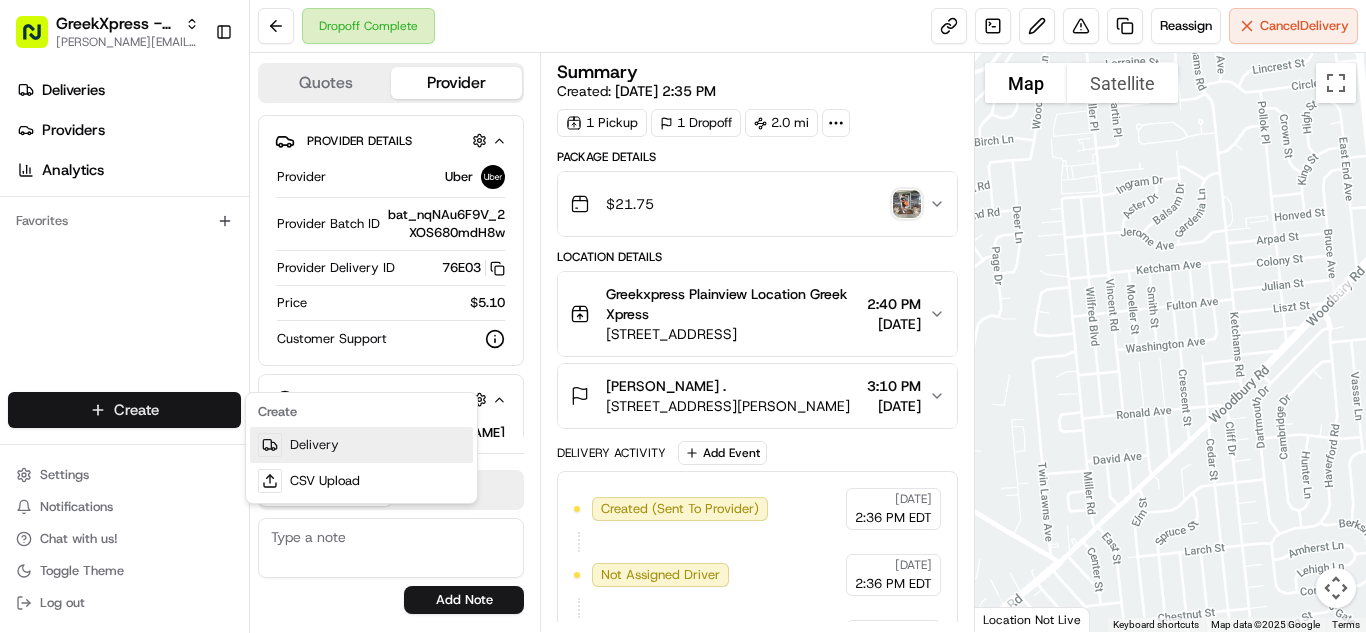 click on "Delivery" at bounding box center [361, 445] 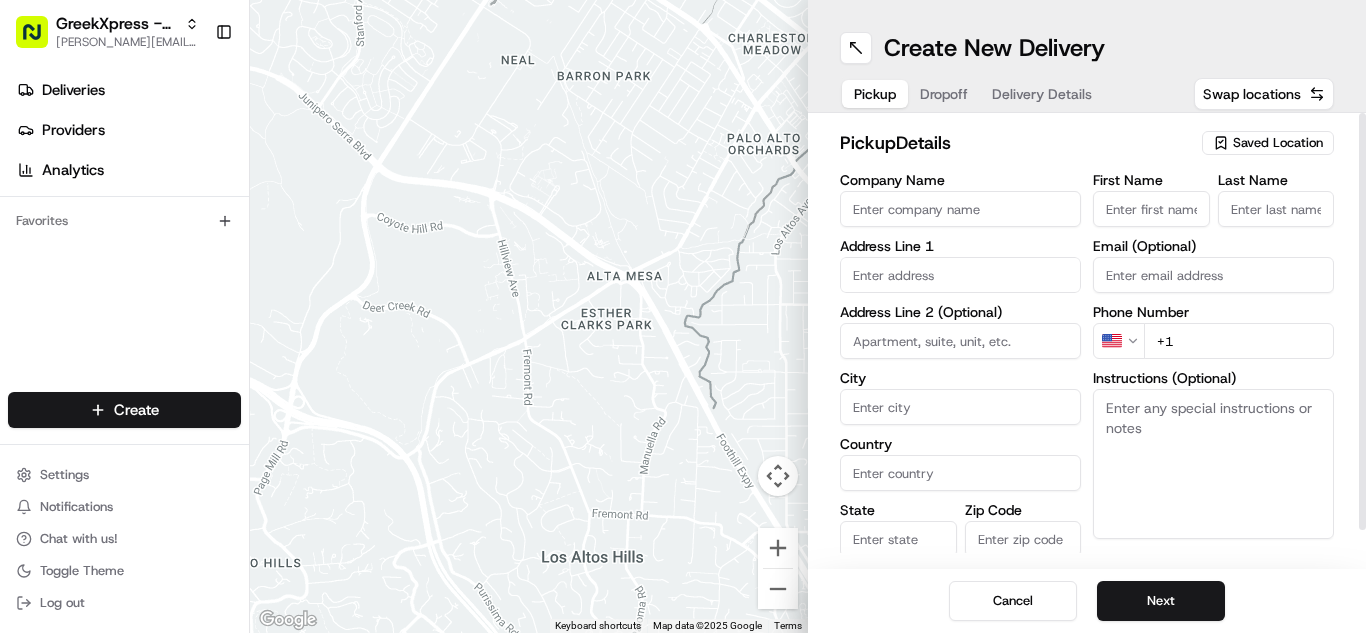 click on "Saved Location" at bounding box center (1268, 143) 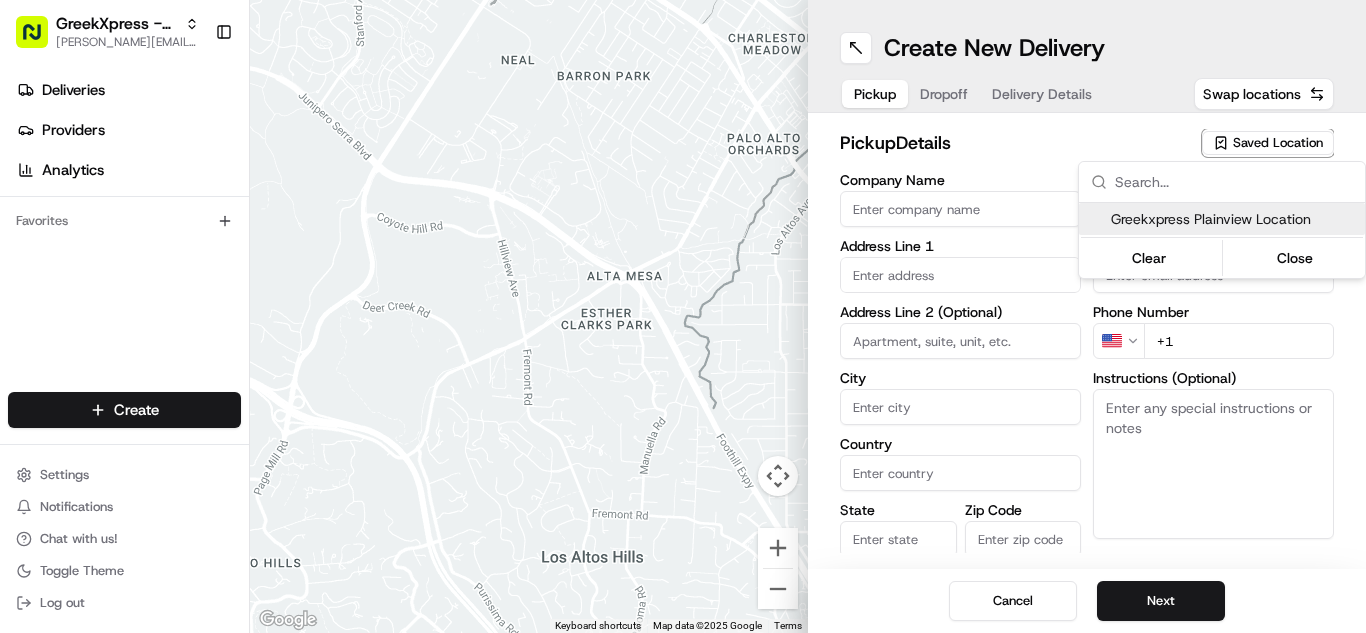 drag, startPoint x: 1150, startPoint y: 217, endPoint x: 1117, endPoint y: 296, distance: 85.61542 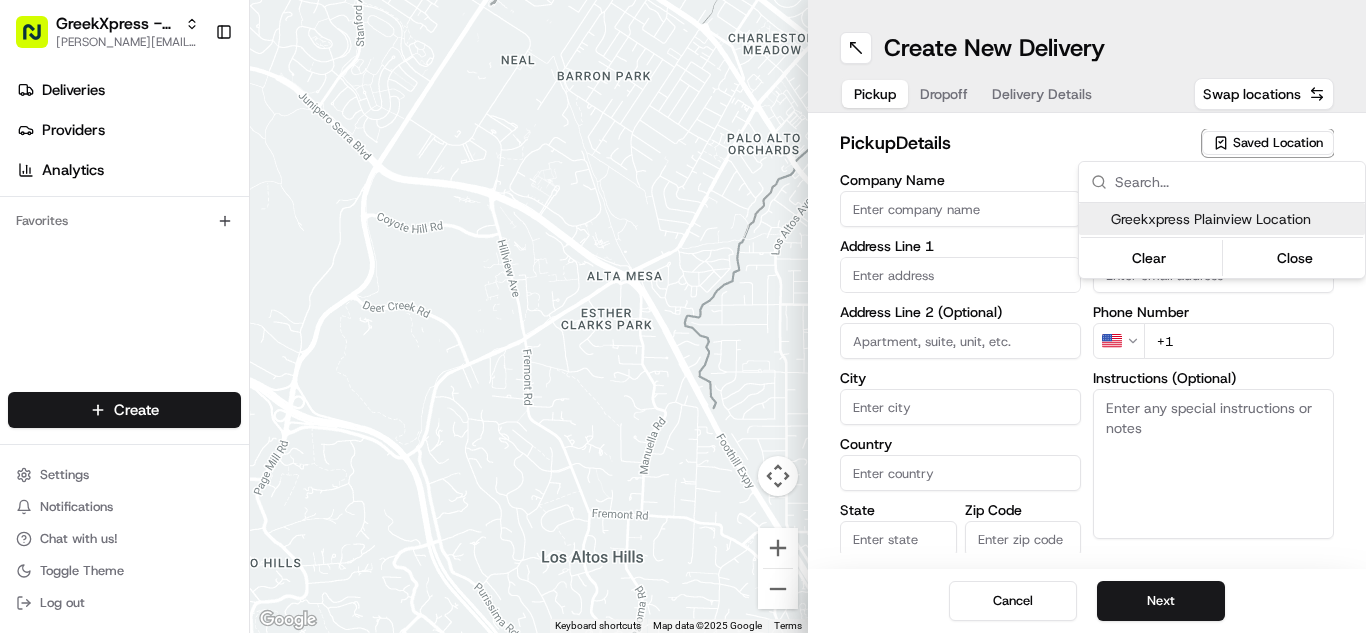 click on "Greekxpress Plainview Location" at bounding box center (1234, 219) 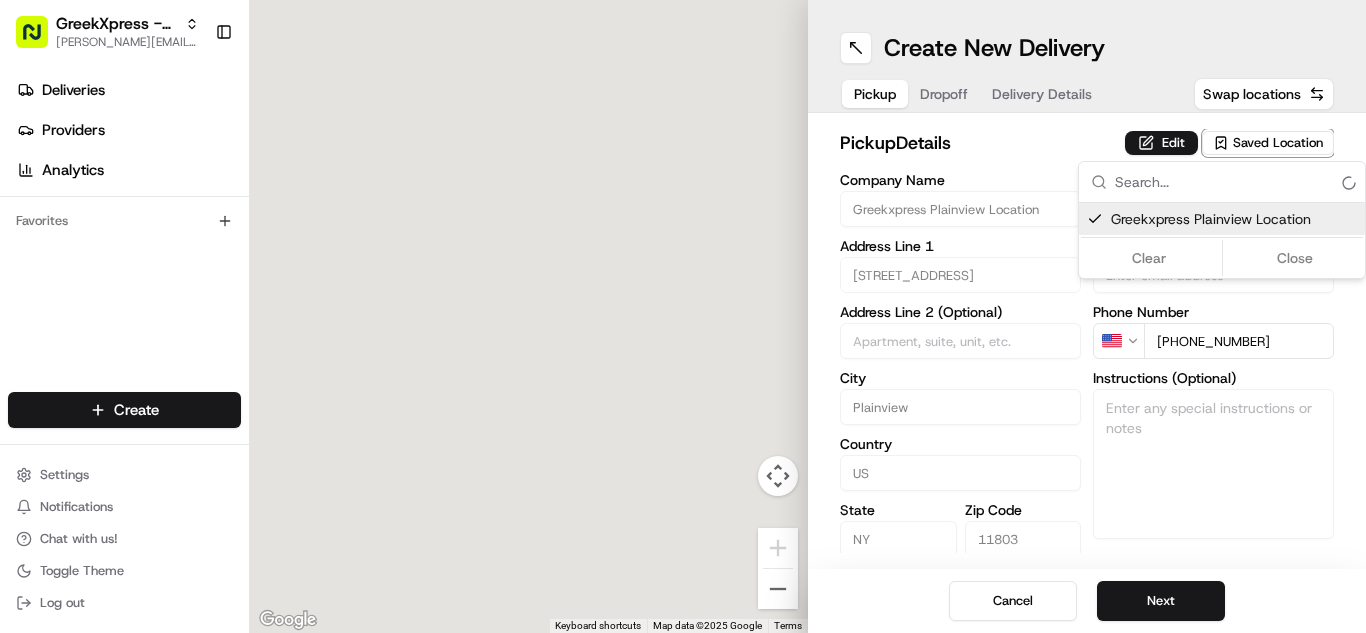 type on "[STREET_ADDRESS]" 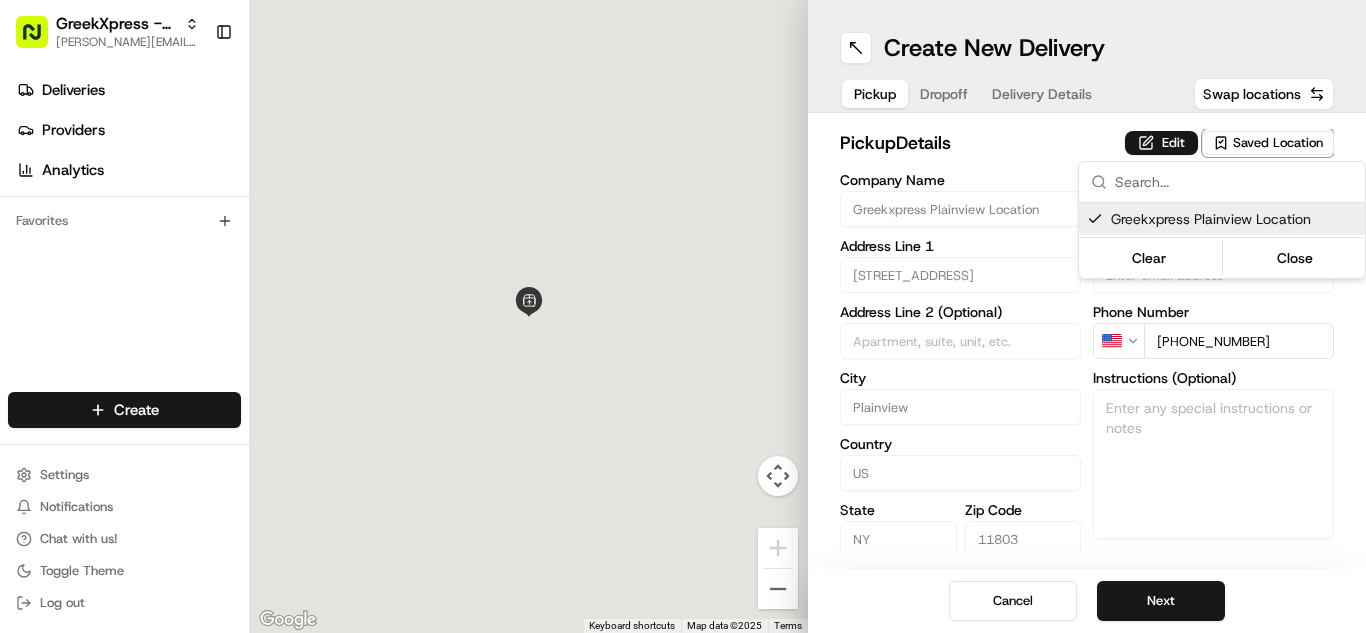 click on "GreekXpress - Plainview [EMAIL_ADDRESS][DOMAIN_NAME] Toggle Sidebar Deliveries Providers Analytics Favorites Main Menu Members & Organization Organization Users Roles Preferences Customization Tracking Orchestration Automations Dispatch Strategy Locations Pickup Locations Dropoff Locations Billing Billing Refund Requests Integrations Notification Triggers Webhooks API Keys Request Logs Create Settings Notifications Chat with us! Toggle Theme Log out To navigate the map with touch gestures double-tap and hold your finger on the map, then drag the map. ← Move left → Move right ↑ Move up ↓ Move down + Zoom in - Zoom out Home Jump left by 75% End Jump right by 75% Page Up Jump up by 75% Page Down Jump down by 75% Keyboard shortcuts Map Data Map data ©2025 Map data ©2025 2 m  Click to toggle between metric and imperial units Terms Report a map error Create New Delivery Pickup Dropoff Delivery Details Swap locations pickup  Details  Edit Saved Location Company Name Greekxpress Plainview Location" at bounding box center (683, 316) 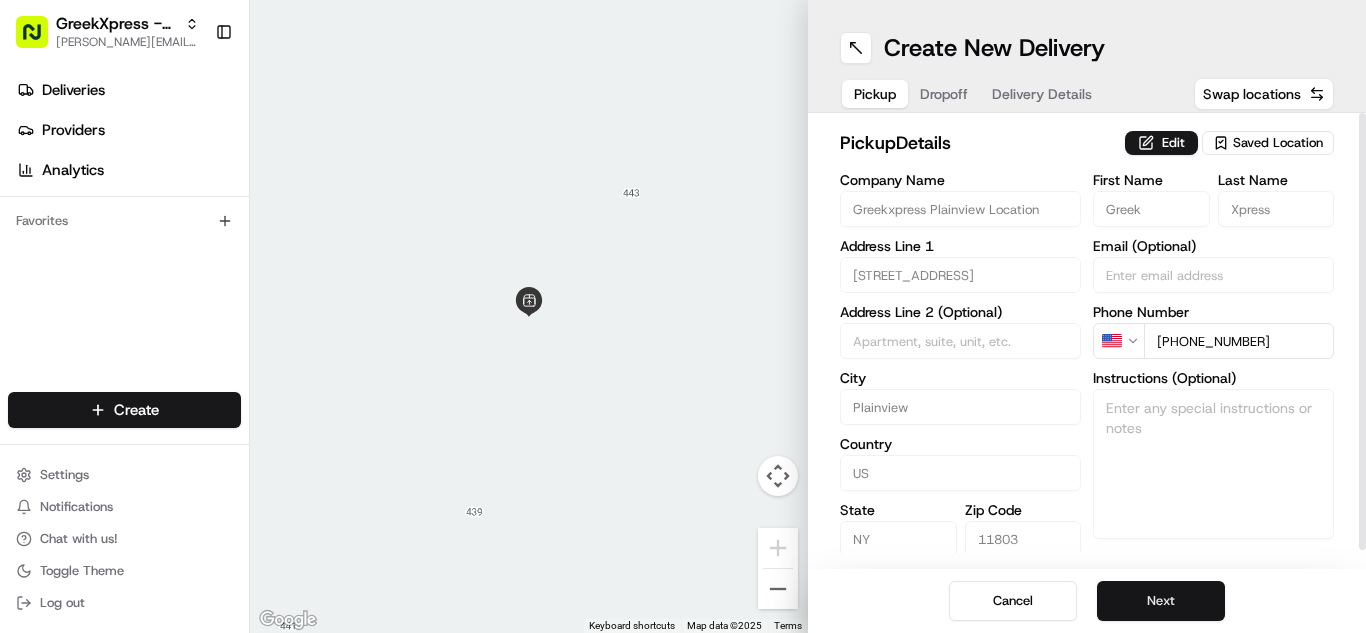 click on "Next" at bounding box center [1161, 601] 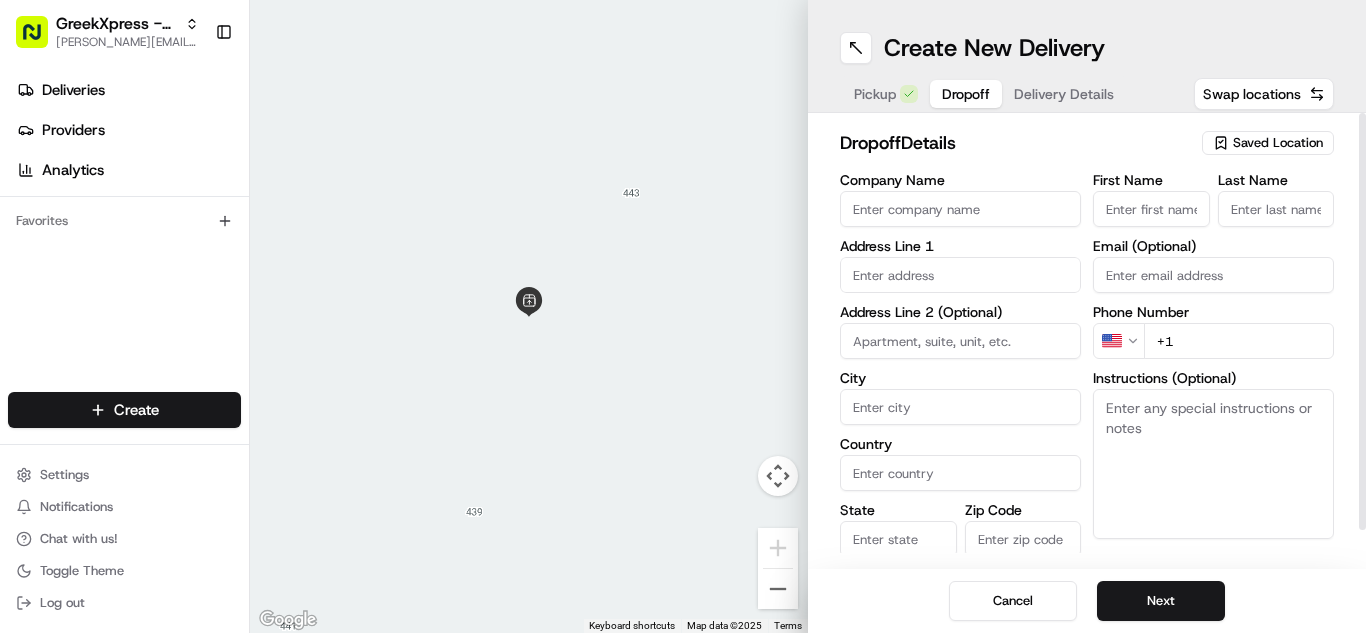 click on "First Name" at bounding box center [1151, 209] 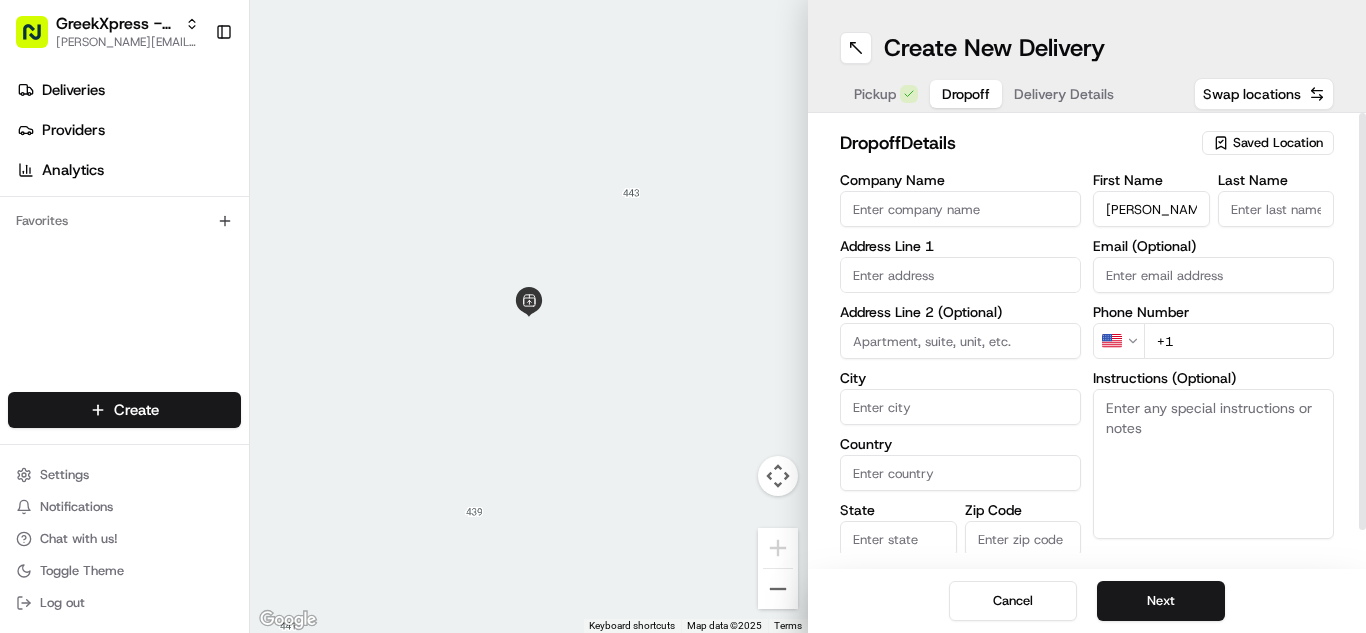 type on "[PERSON_NAME]" 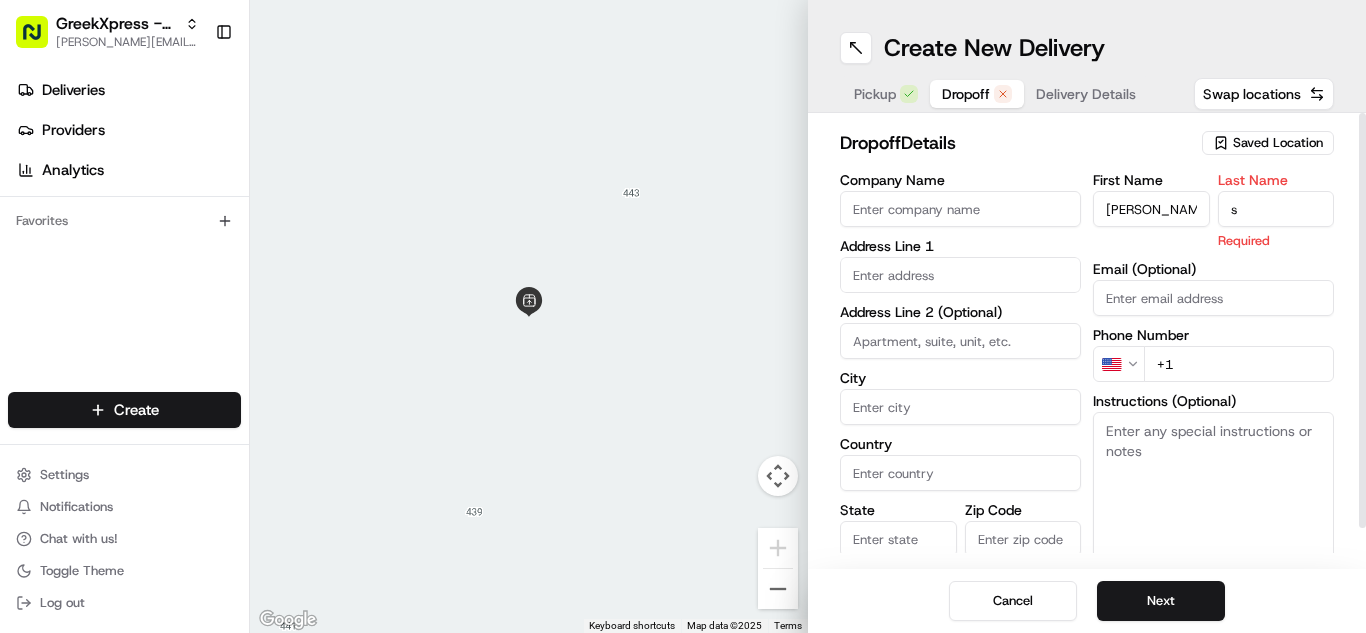 type on "s" 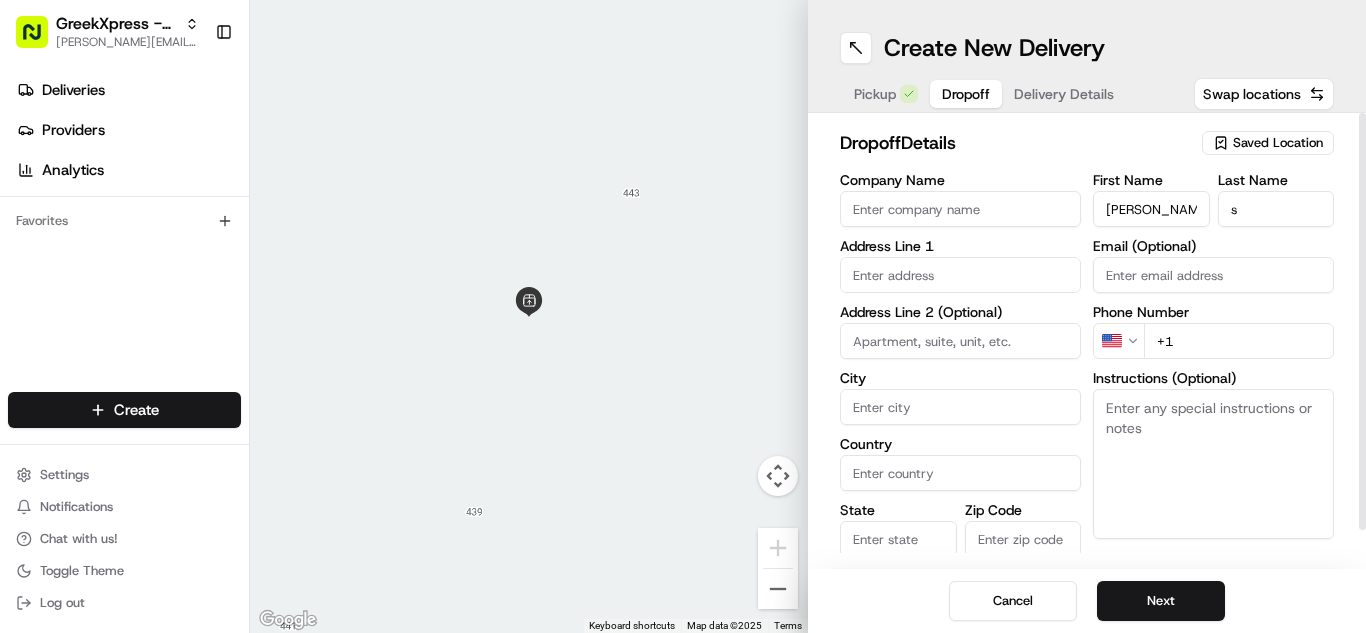 paste on "Please hand to customer or call upon arrival do not leave the order outside. Thank you" 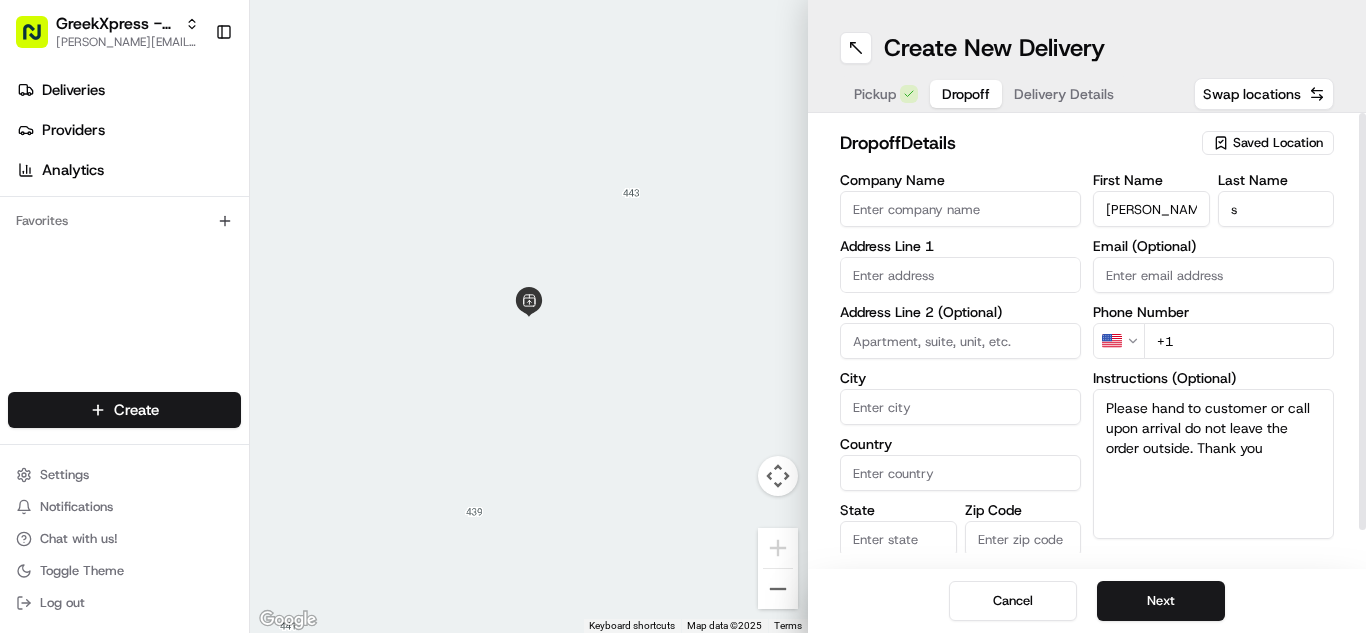 type on "Please hand to customer or call upon arrival do not leave the order outside. Thank you" 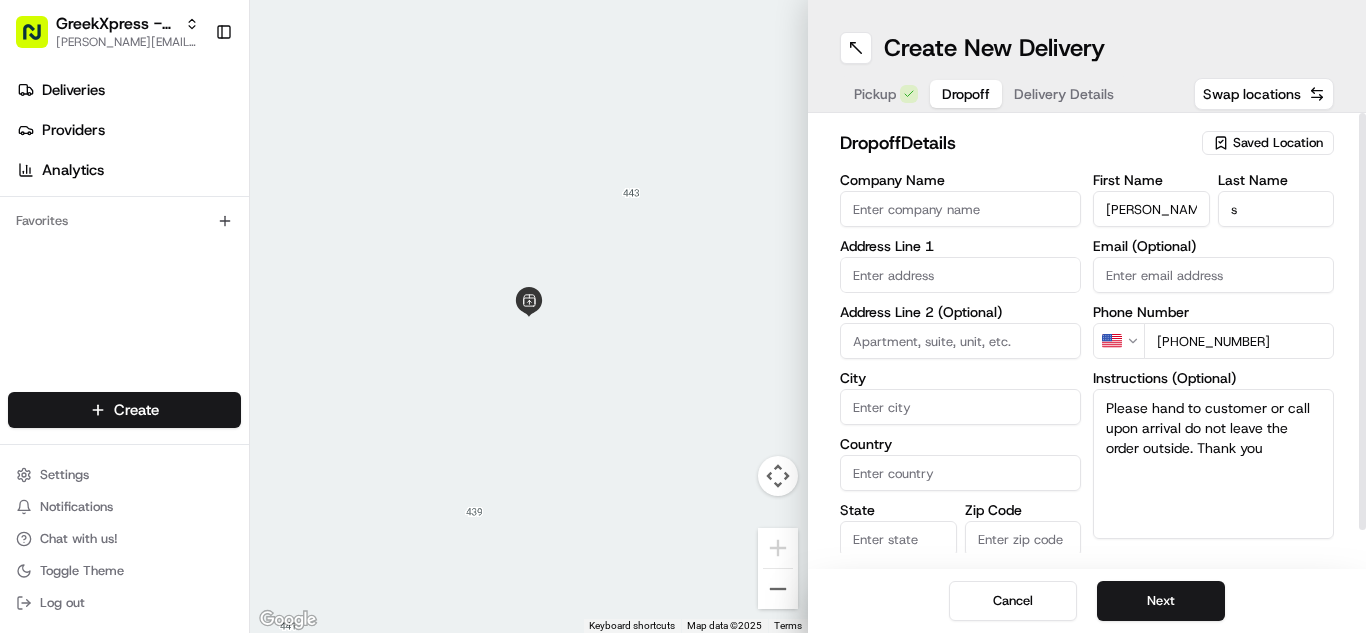 type on "[PHONE_NUMBER]" 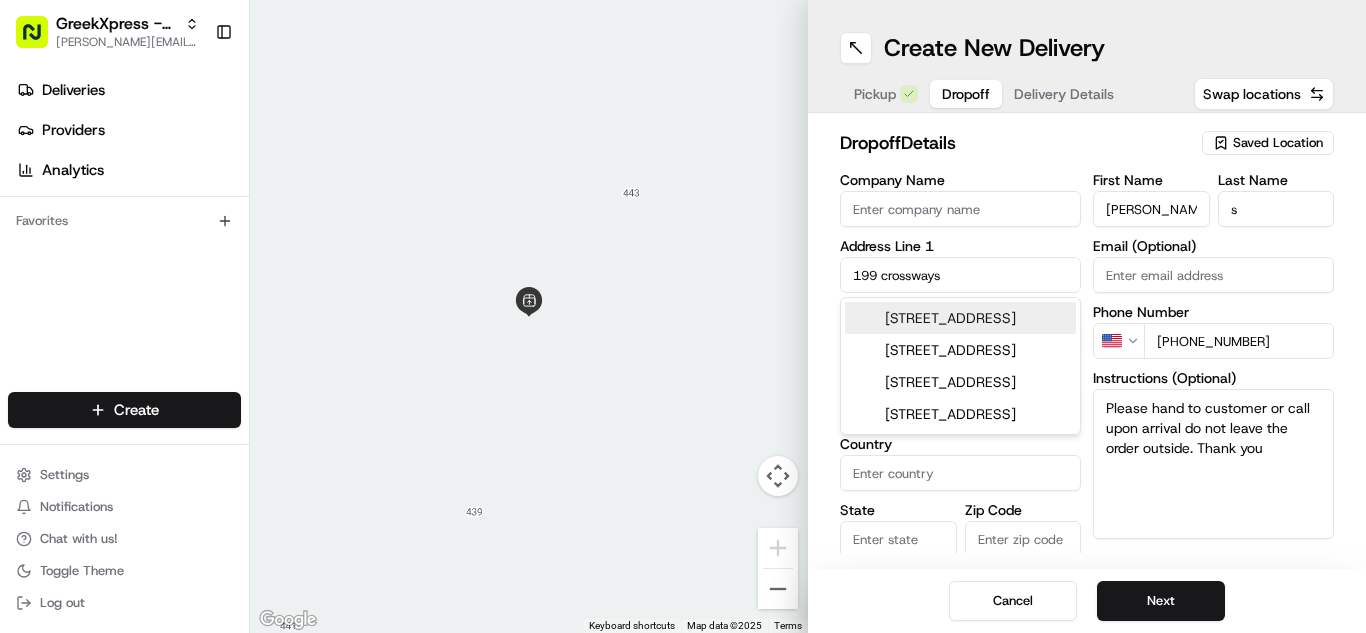 click on "[STREET_ADDRESS]" at bounding box center [960, 318] 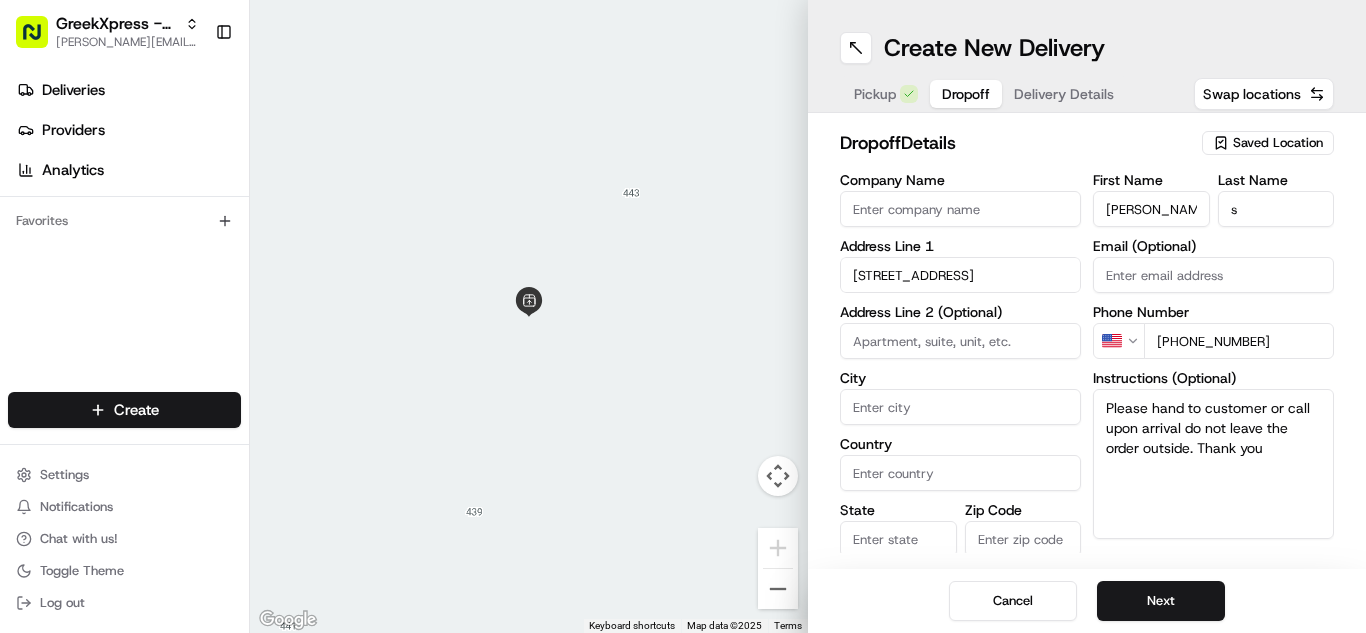 type on "[STREET_ADDRESS]" 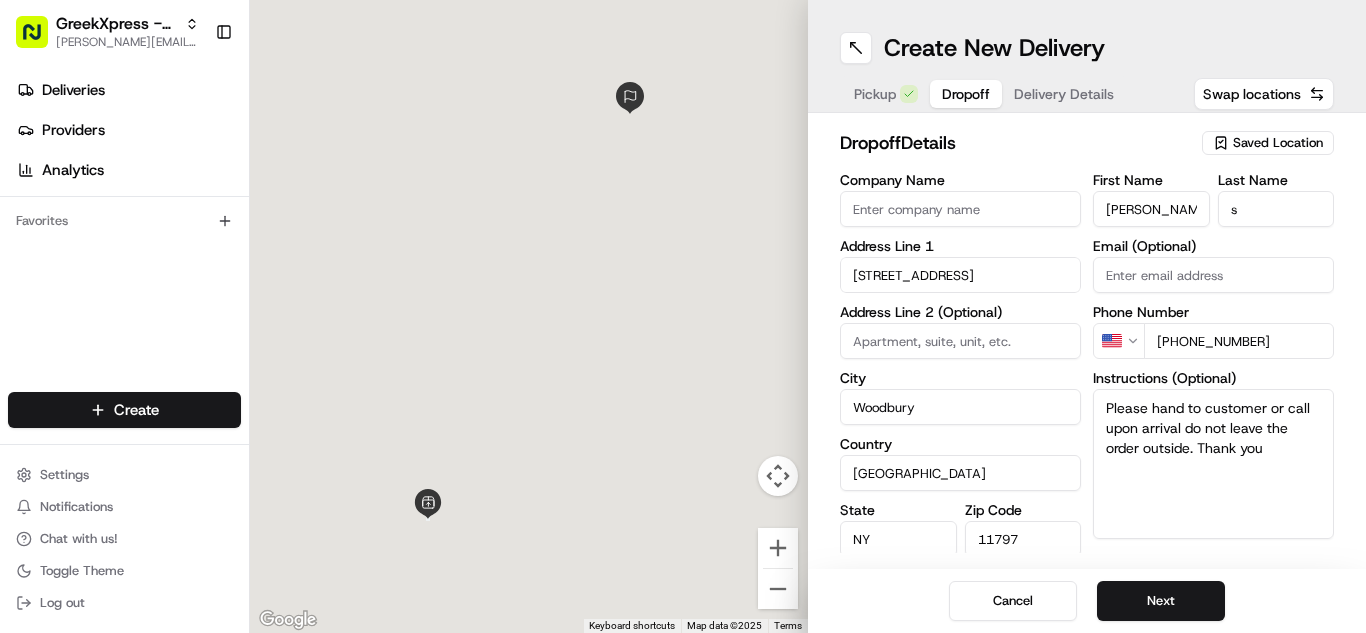 type on "[STREET_ADDRESS]" 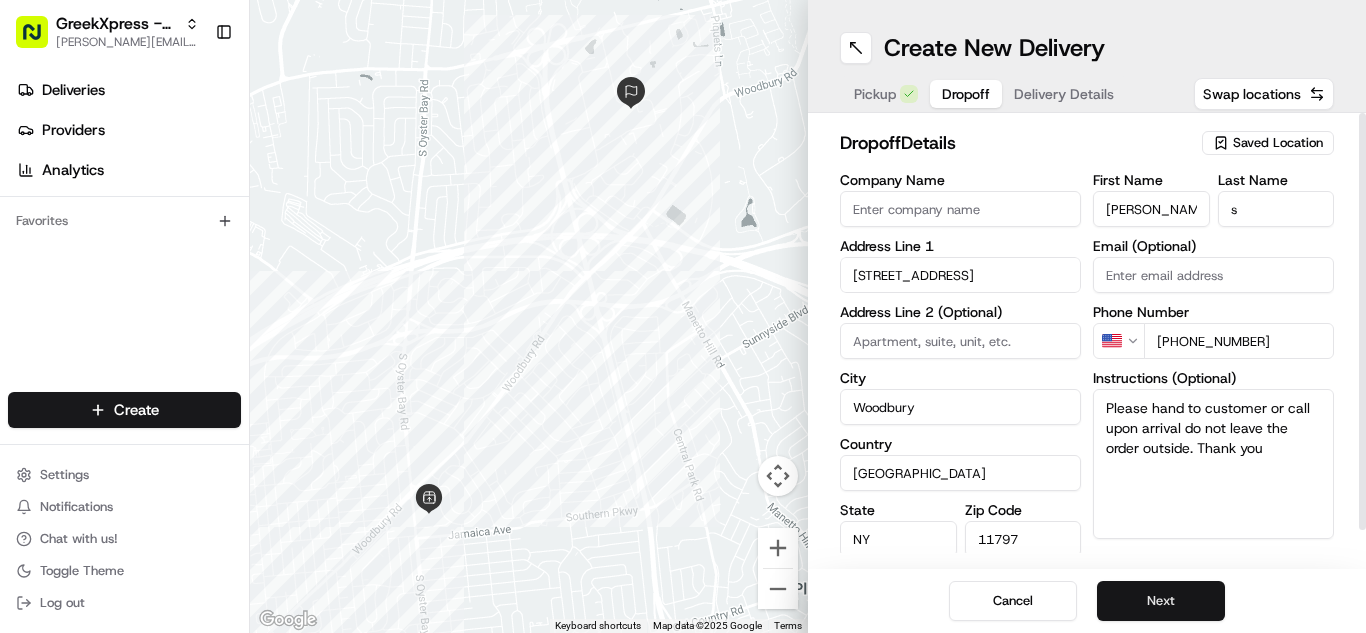 click on "Next" at bounding box center [1161, 601] 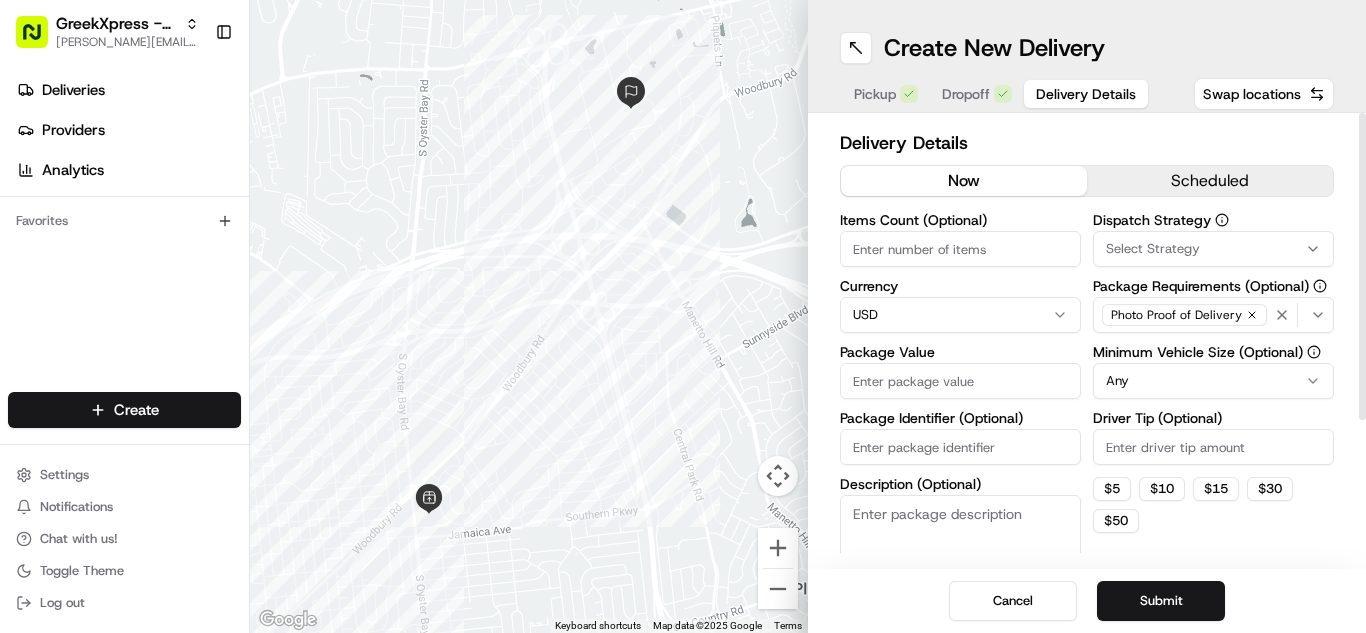 click on "Driver Tip (Optional)" at bounding box center (1213, 447) 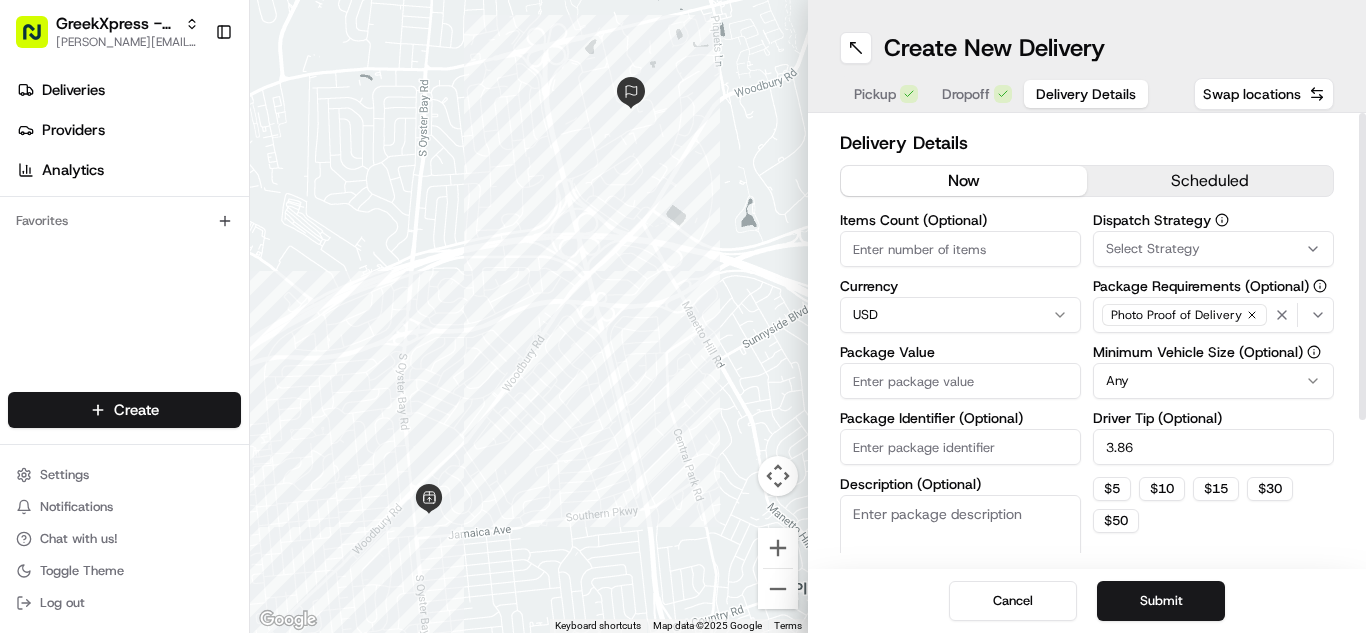 type on "3.86" 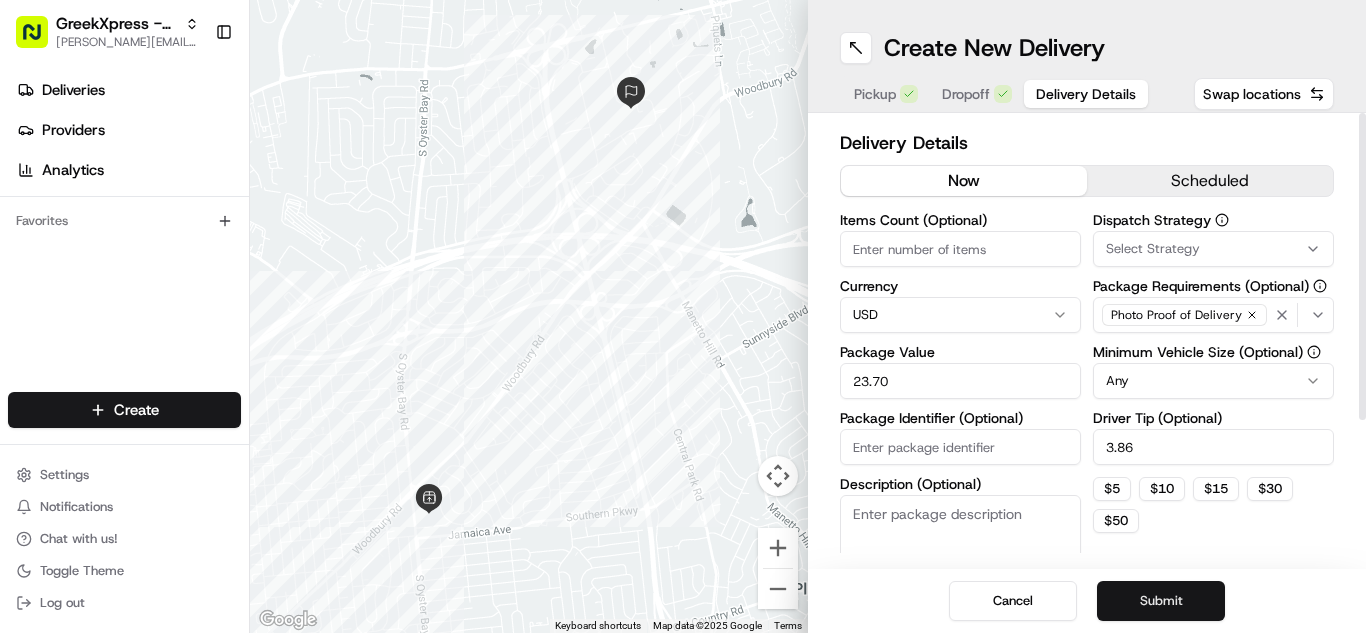 type on "23.70" 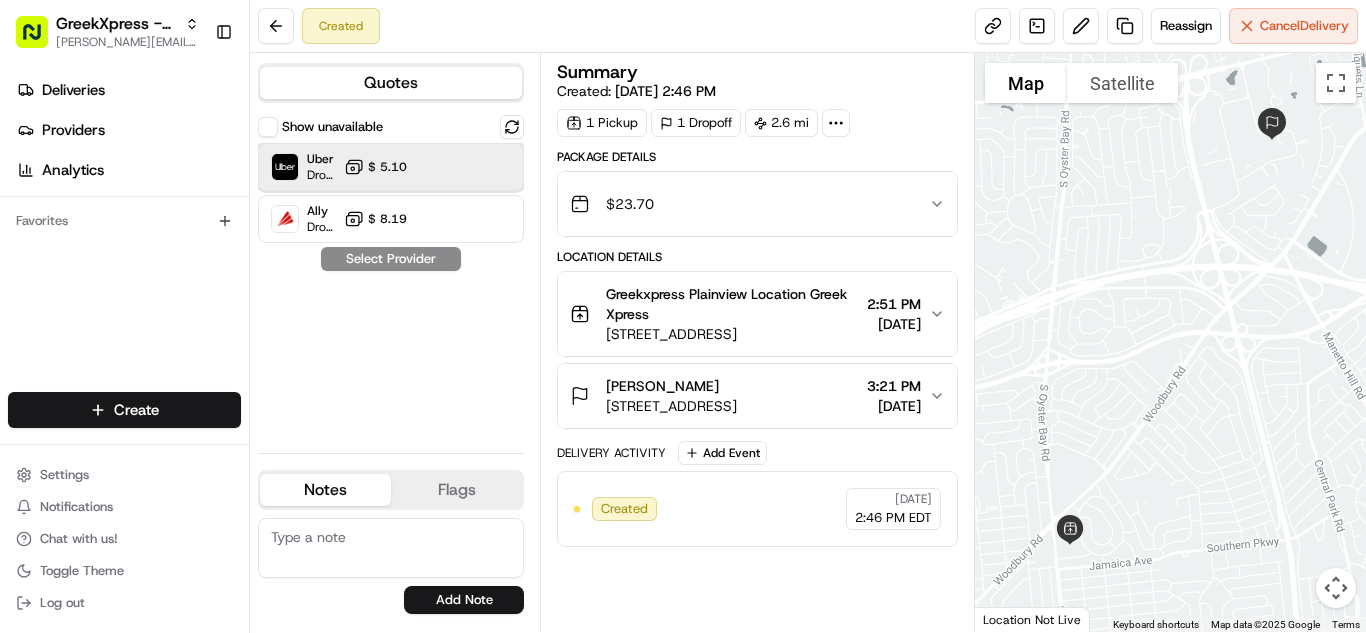 click on "Uber Dropoff ETA   19 minutes $   5.10" at bounding box center (391, 167) 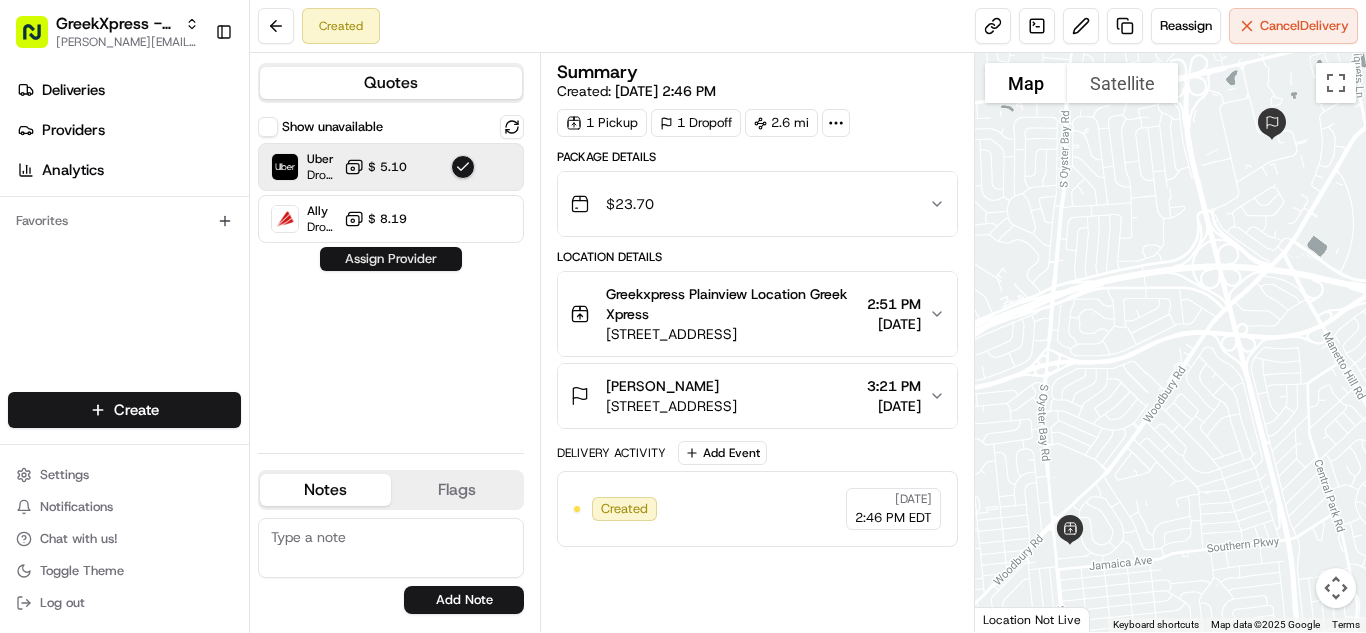 click on "Assign Provider" at bounding box center (391, 259) 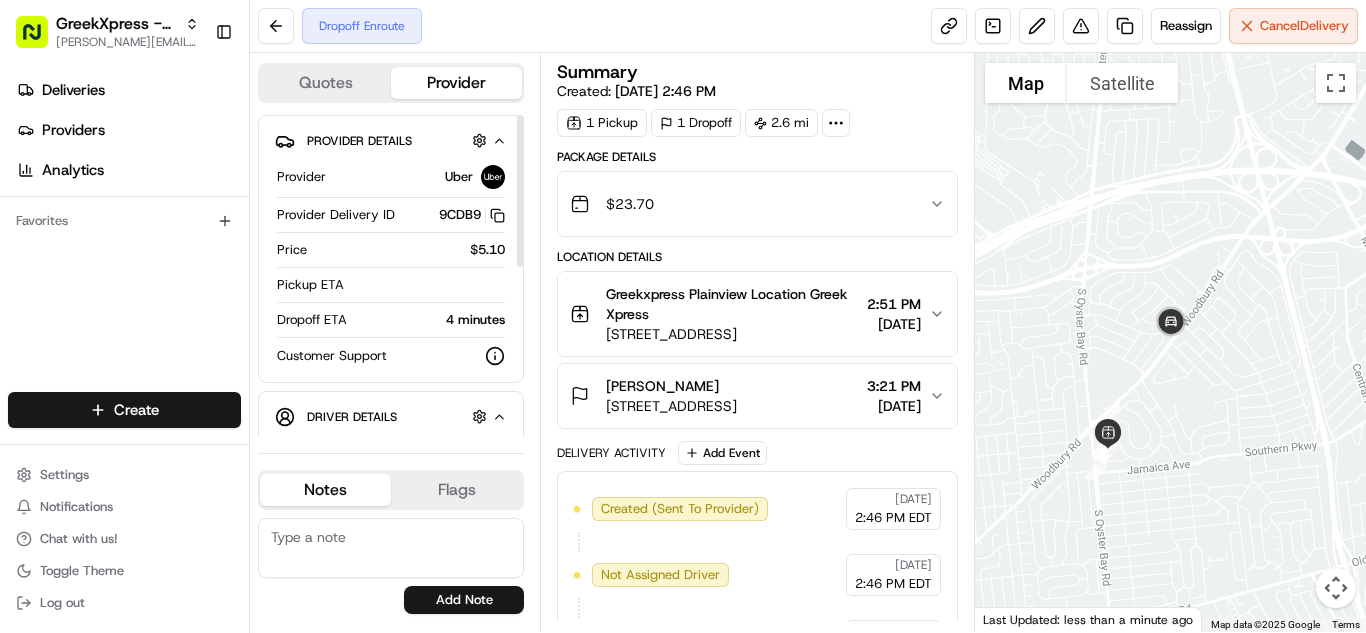click on "$5.10" at bounding box center [410, 250] 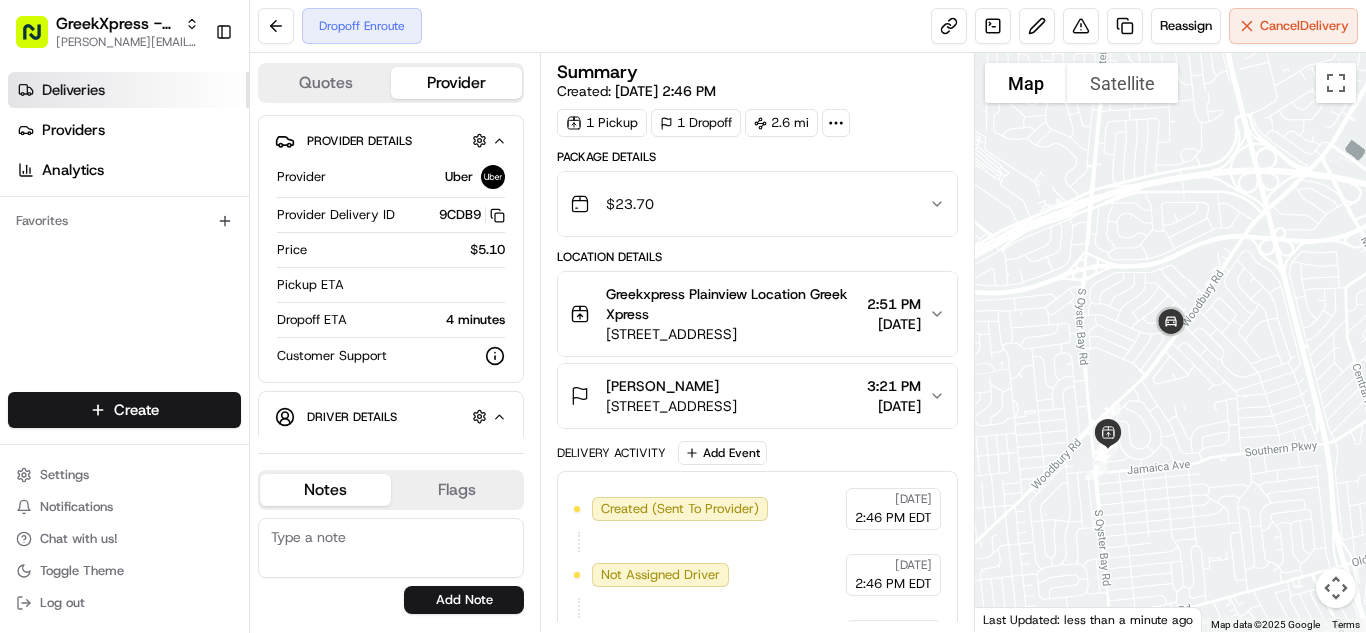 click on "Deliveries" at bounding box center (73, 90) 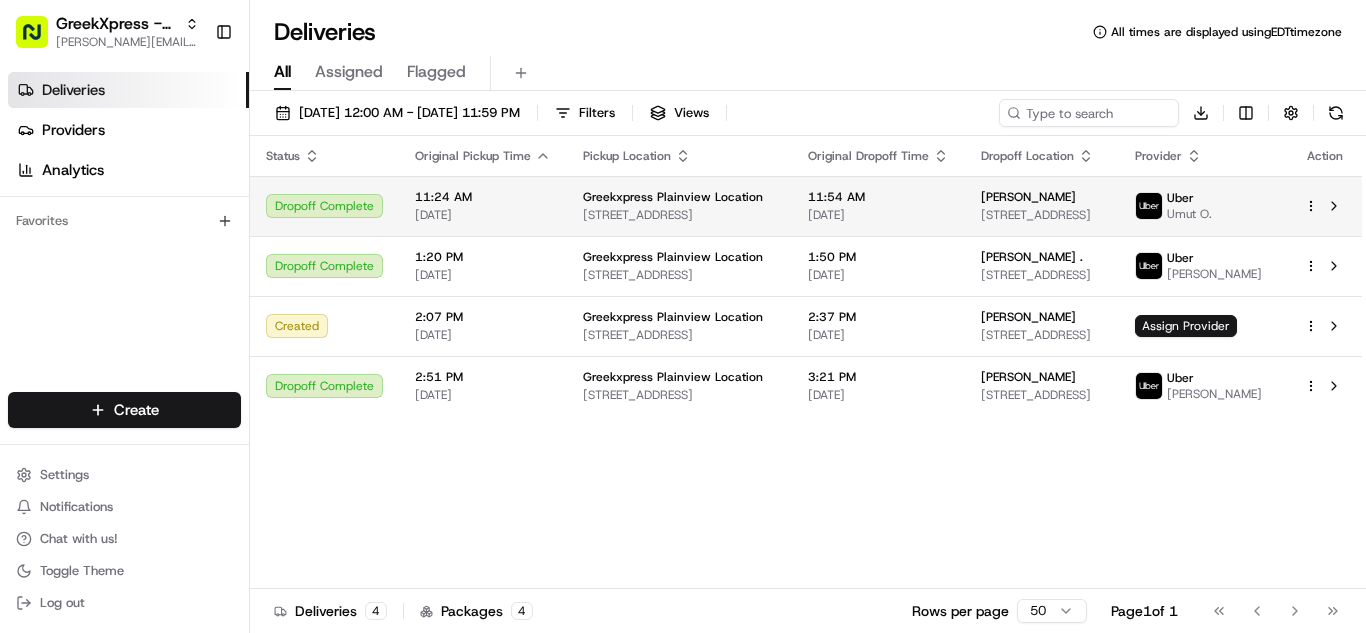 click on "Dropoff Complete" at bounding box center (324, 206) 